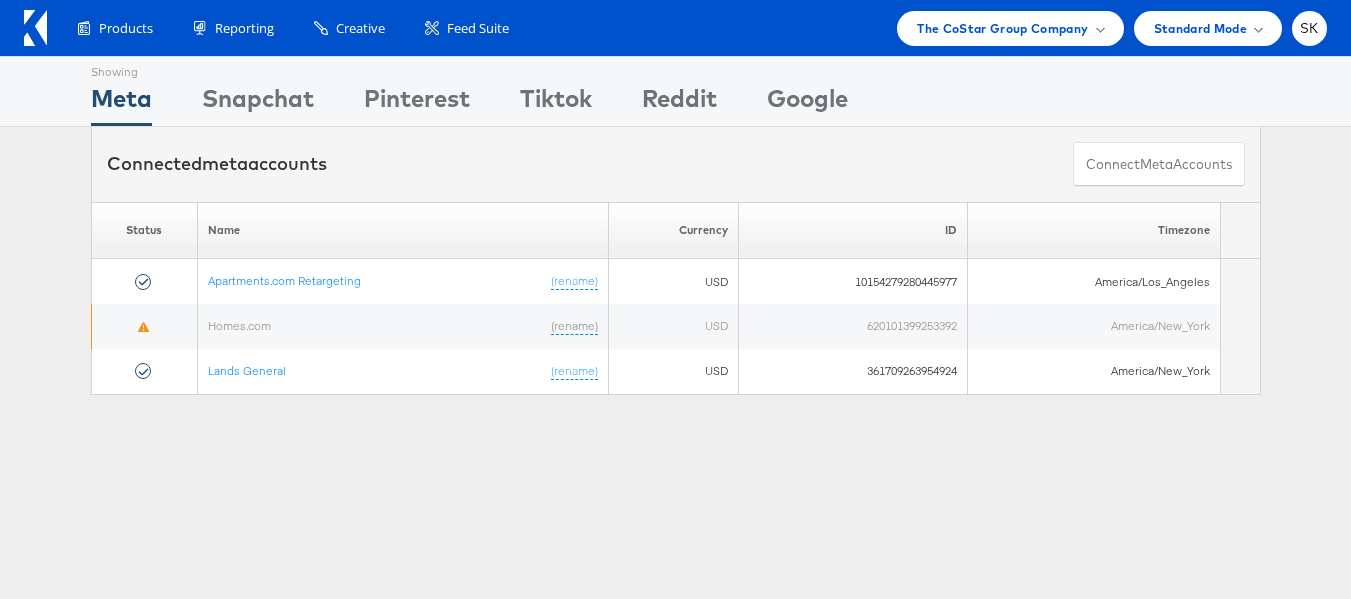 scroll, scrollTop: 0, scrollLeft: 0, axis: both 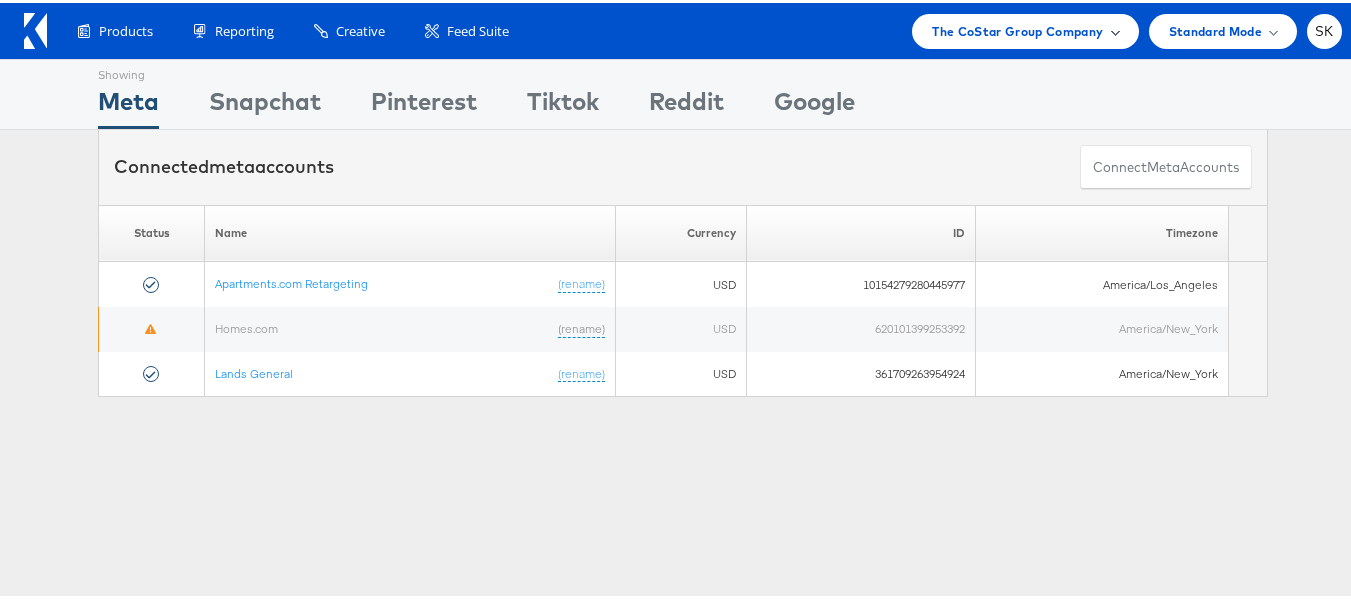click on "The CoStar Group Company" at bounding box center [1017, 28] 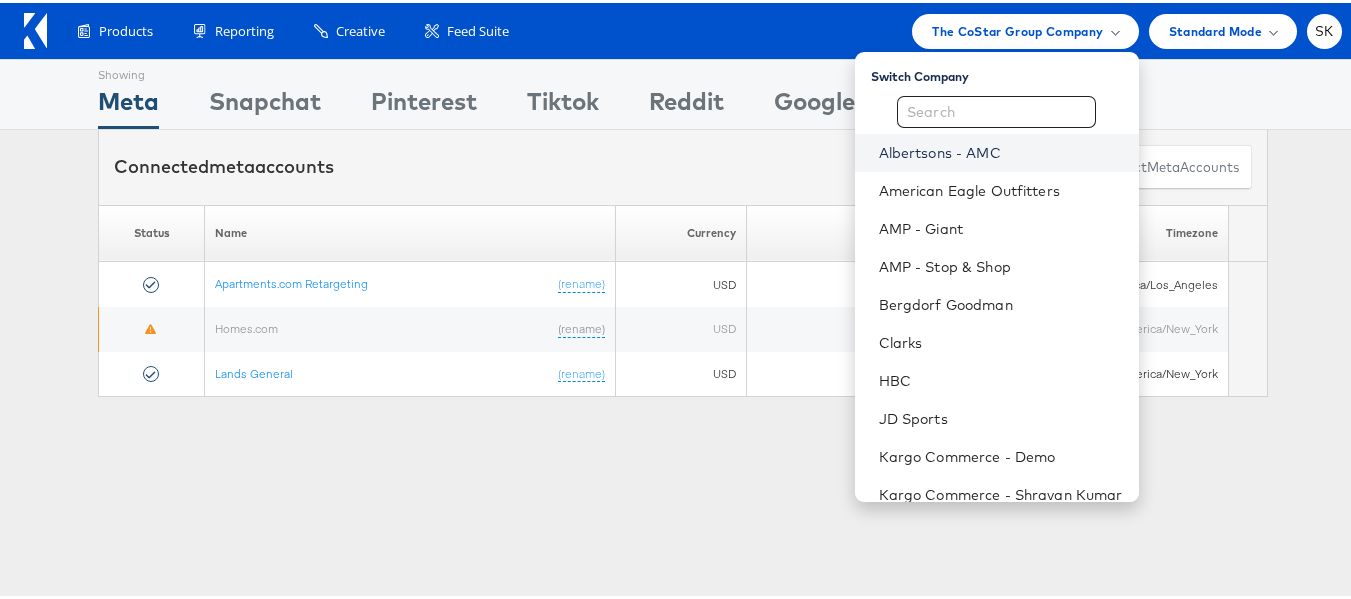 click on "Albertsons - AMC" at bounding box center (1001, 150) 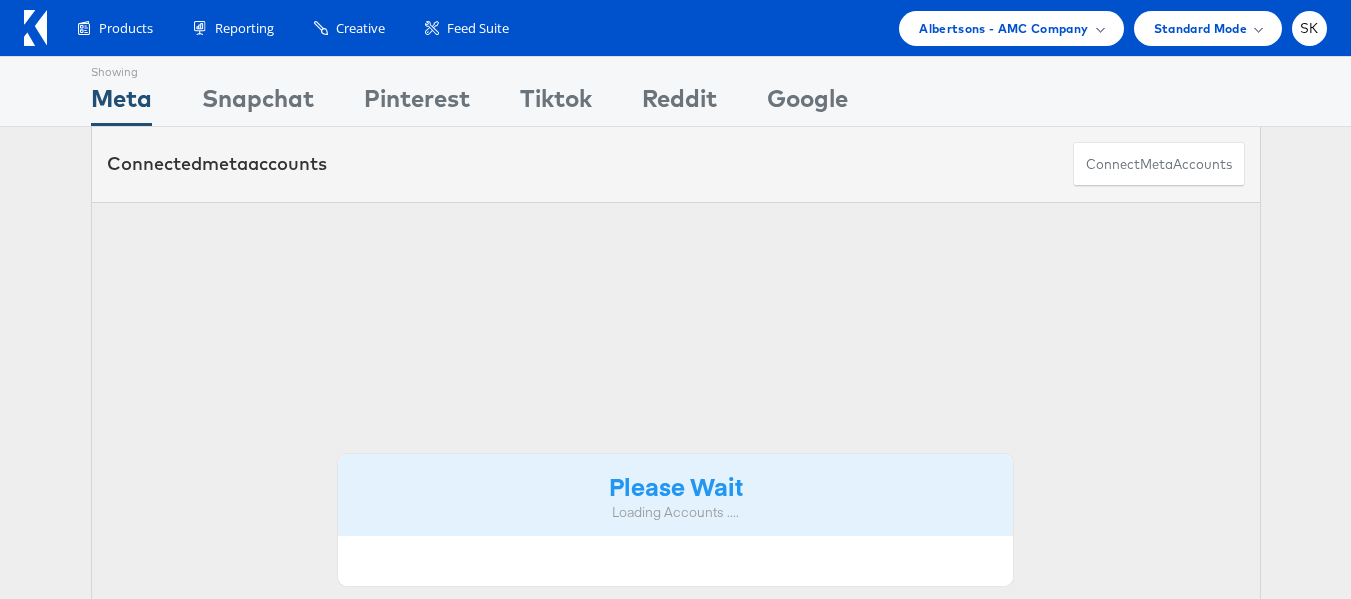 scroll, scrollTop: 0, scrollLeft: 0, axis: both 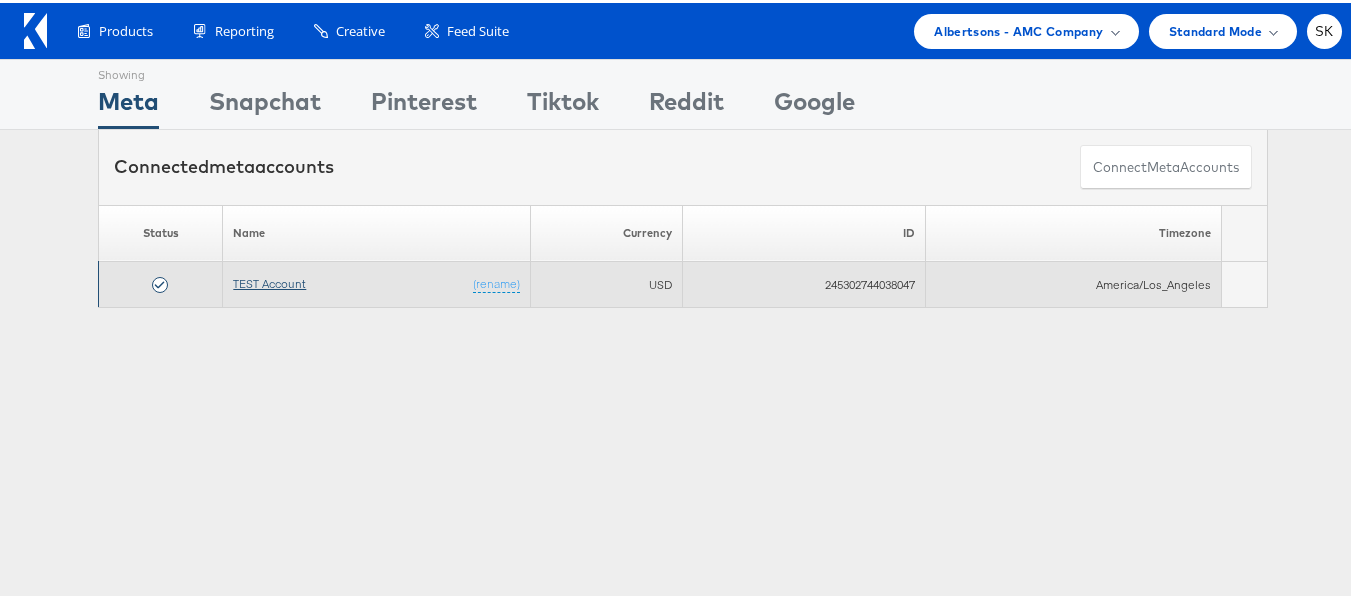 click on "TEST Account" at bounding box center [269, 280] 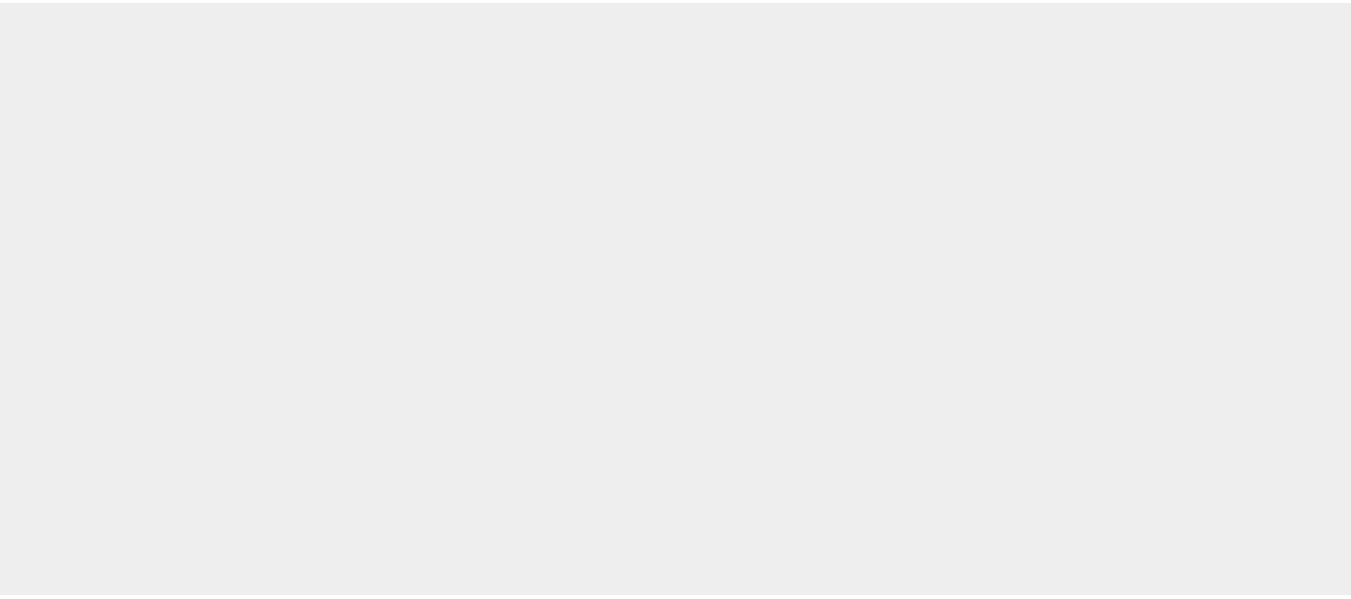 scroll, scrollTop: 0, scrollLeft: 0, axis: both 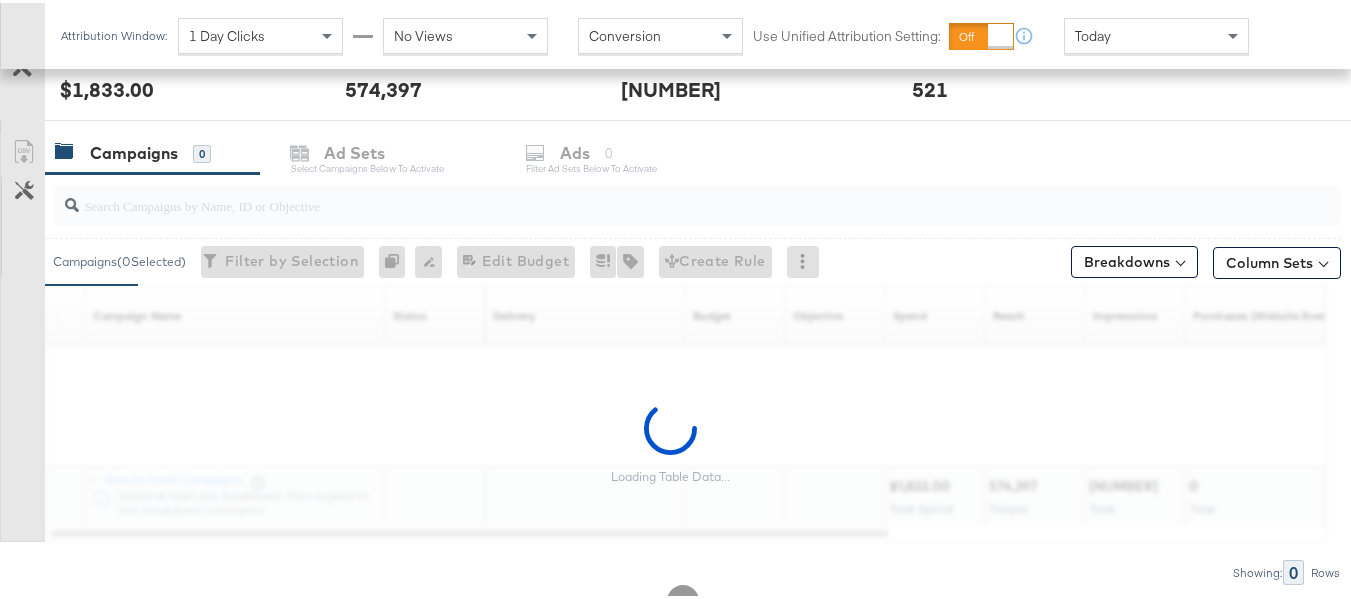 click at bounding box center (653, 194) 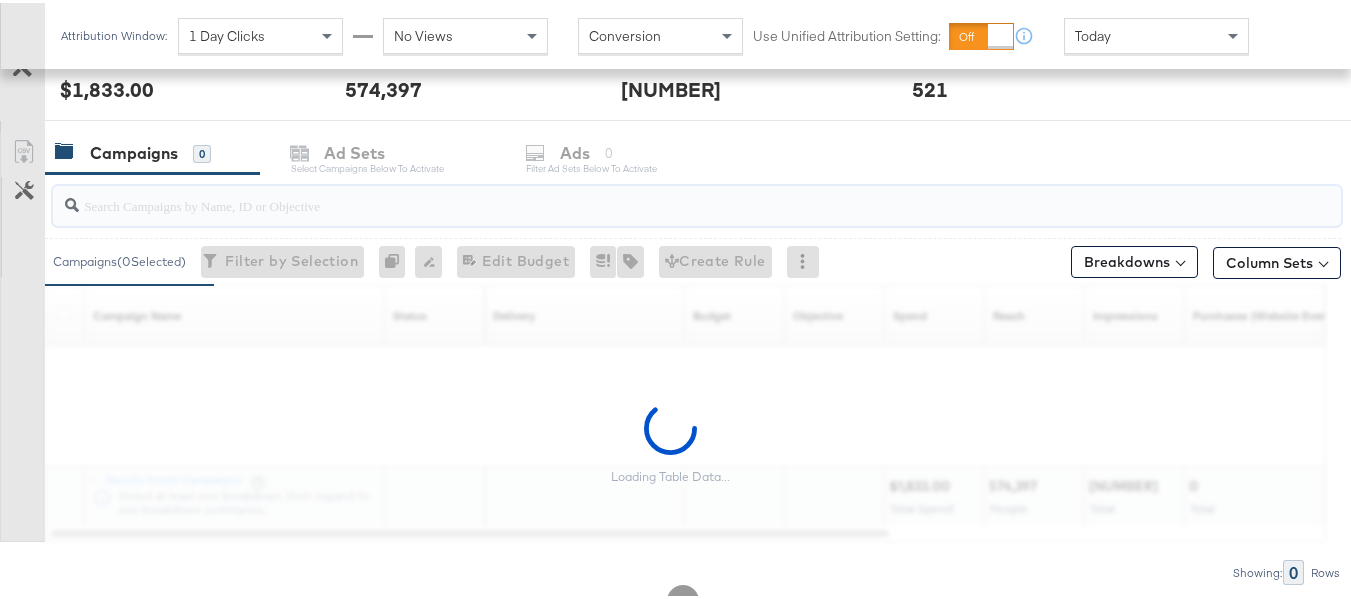 paste on "120229509340170307" 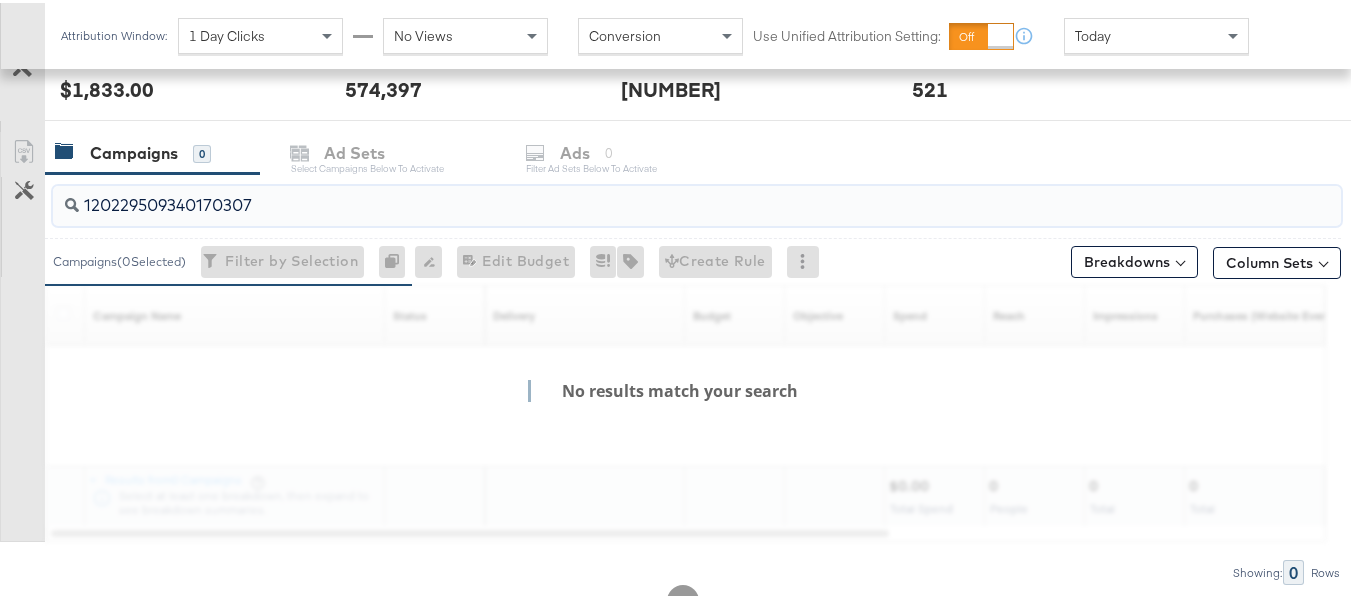 click on "120229509340170307" at bounding box center (653, 194) 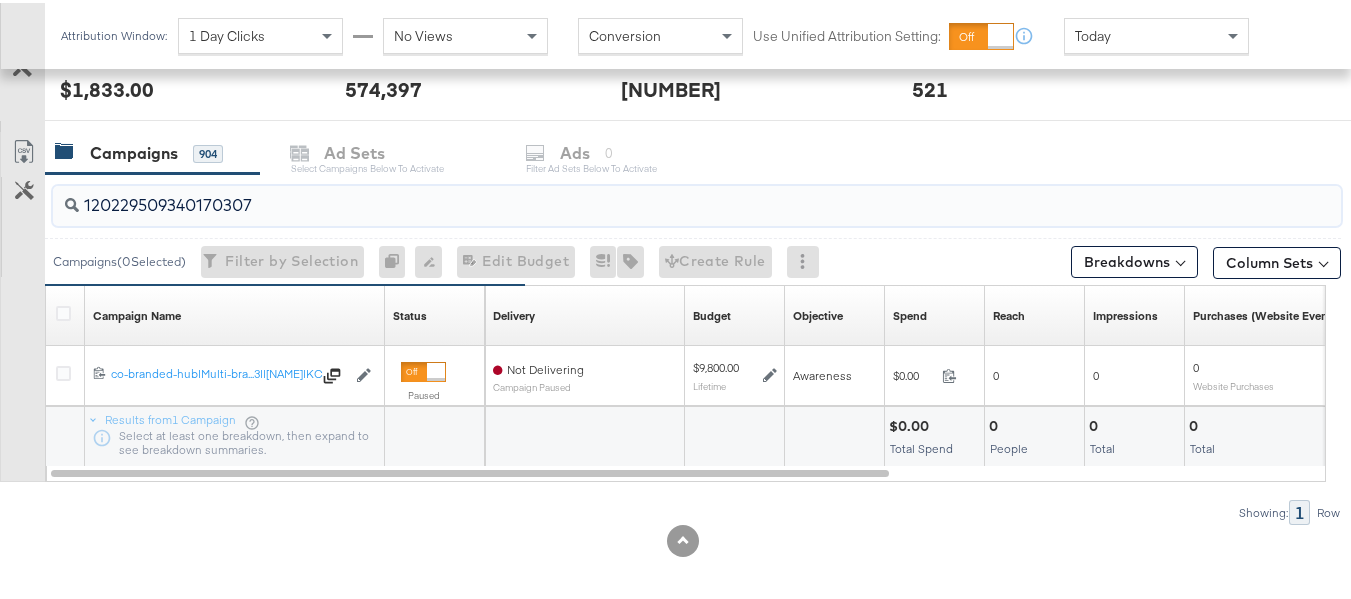 type on "120229509340170307" 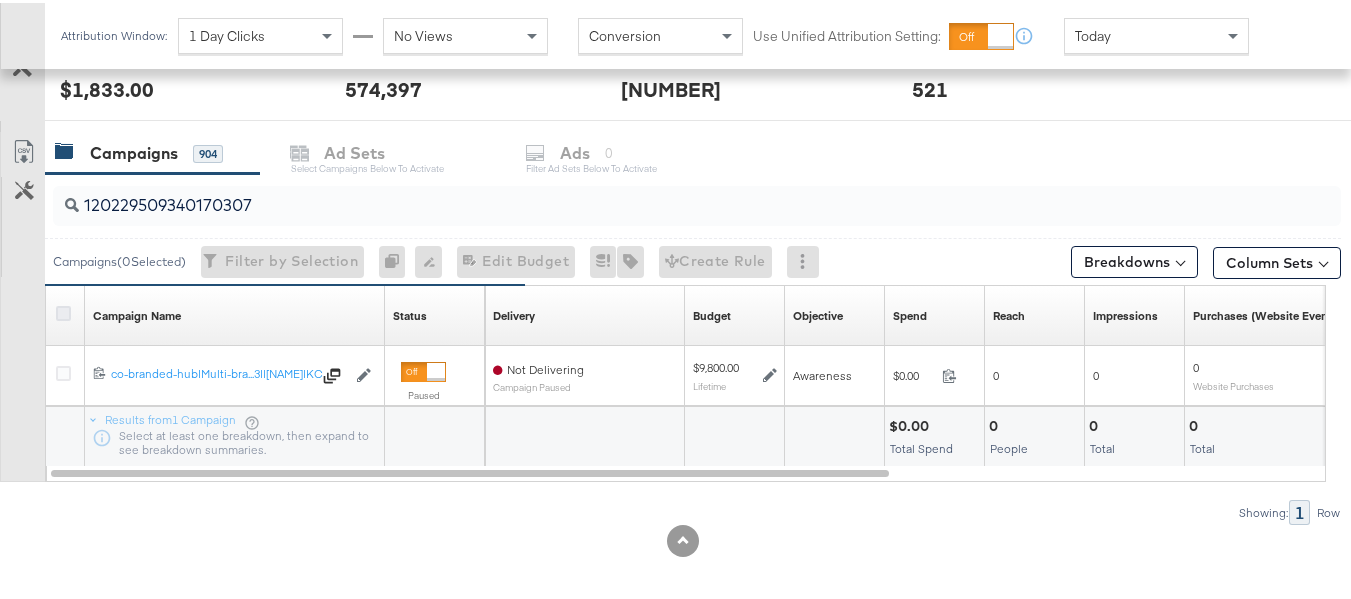click at bounding box center (63, 310) 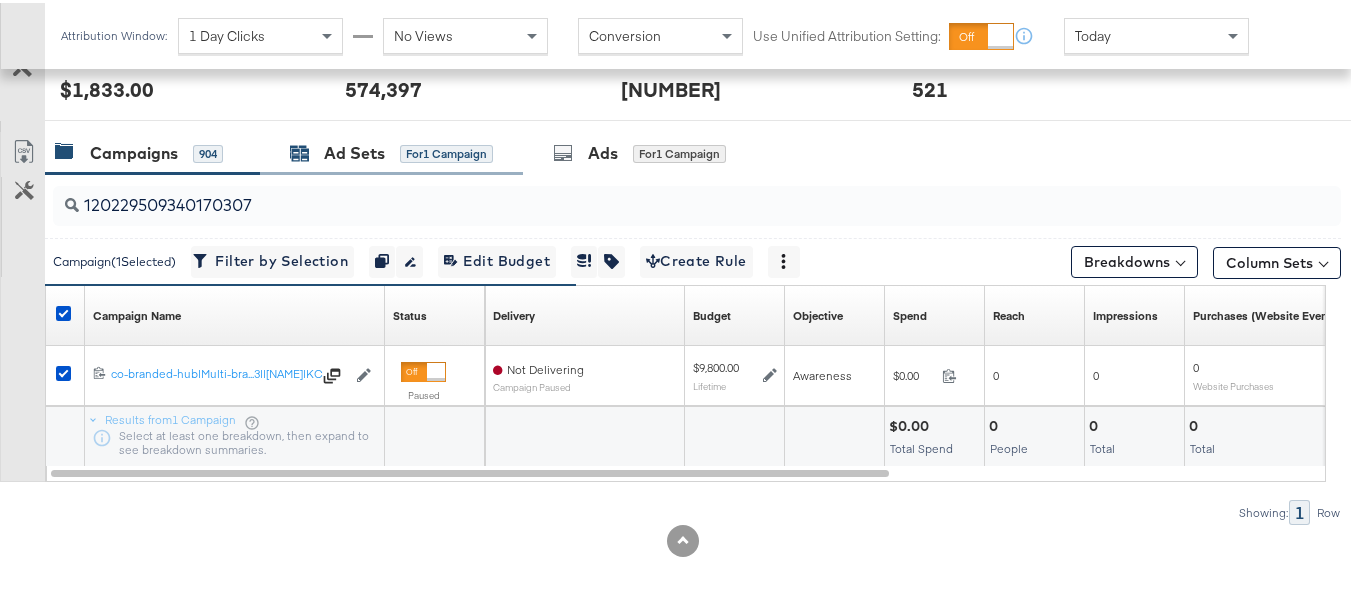 click on "Ad Sets for  1   Campaign" at bounding box center [391, 150] 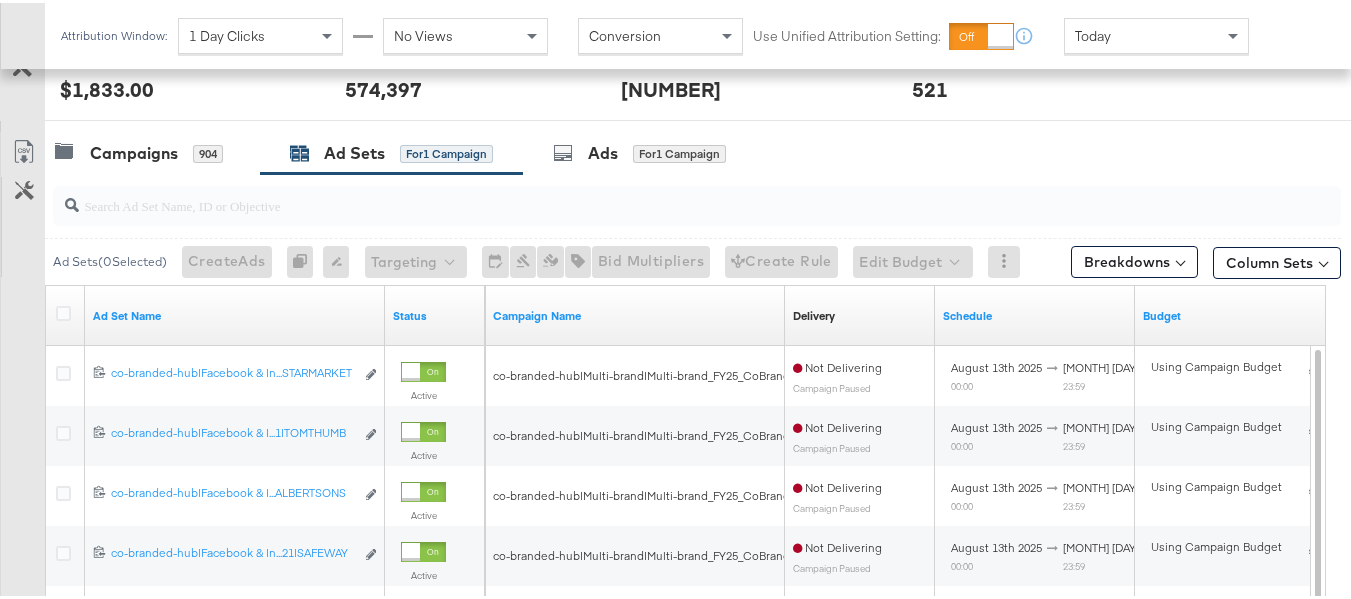 click at bounding box center (697, 203) 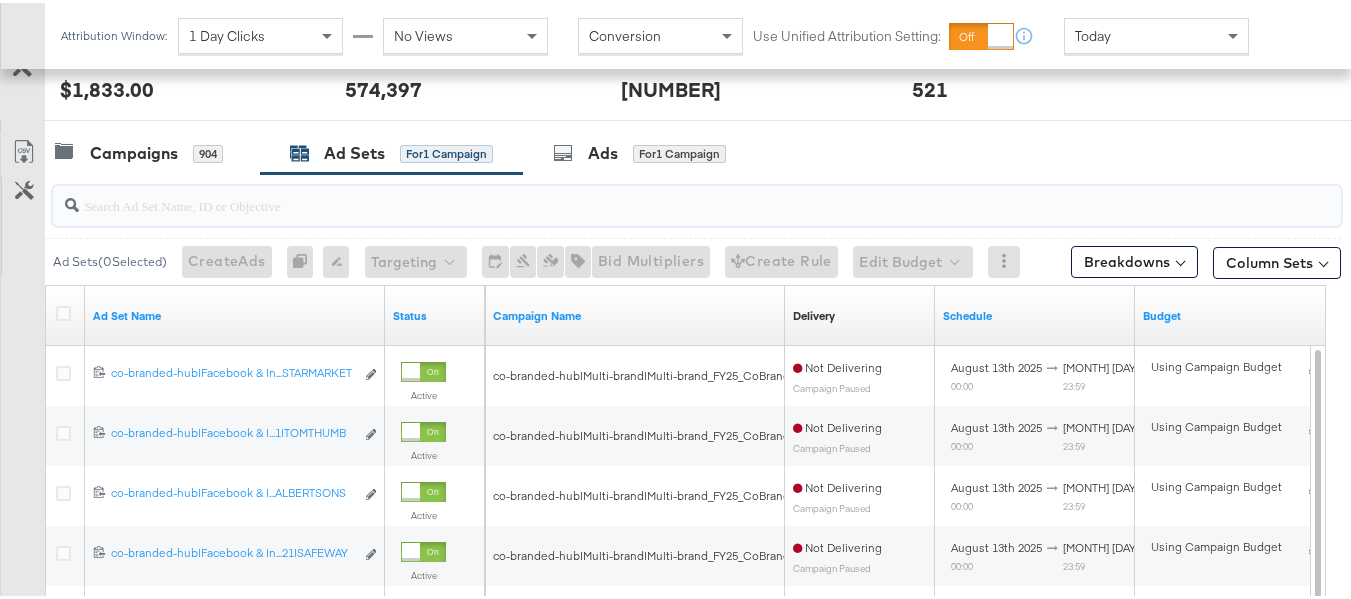 paste on "co-branded-hub|Facebook & Instagram|Social Media|FBIG - Premium Carousel & Product Ad - Custom Shopper|CB_GMHBCP7_MetaComb|ROAS|Multi-brand|Multiversions|08/13/[YEAR]|09/09/[YEAR]|2800000|14|40000|0|0|LM68655784329903.021|ALBERTSONS" 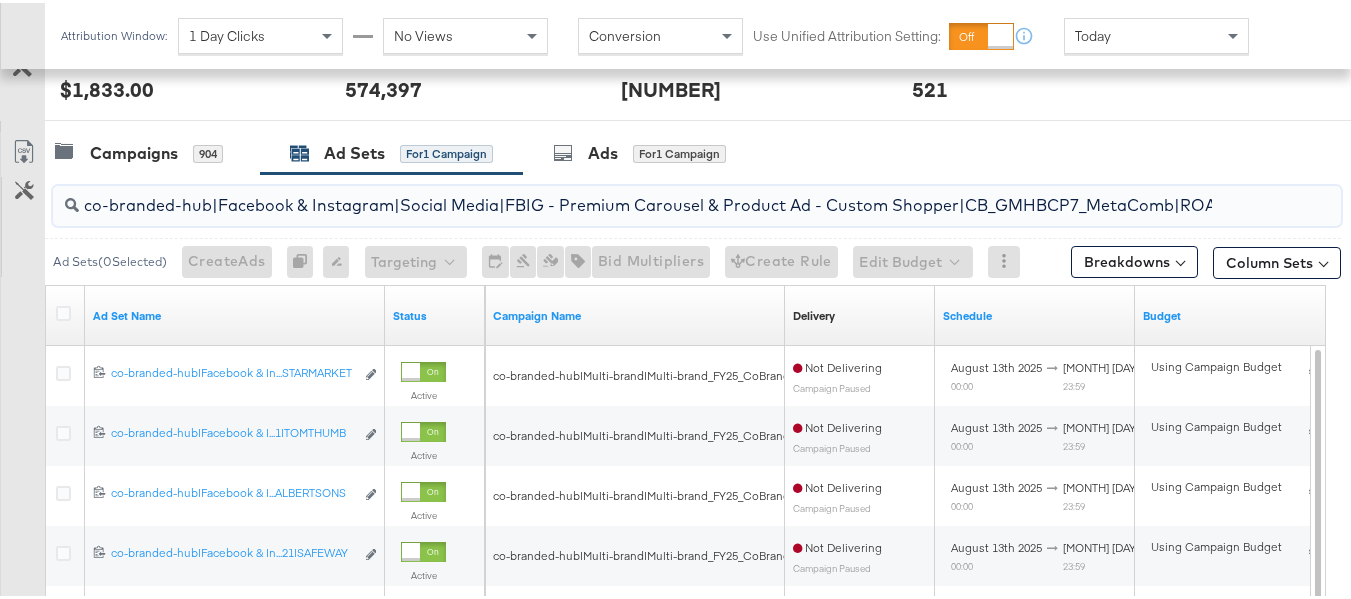 scroll, scrollTop: 0, scrollLeft: 907, axis: horizontal 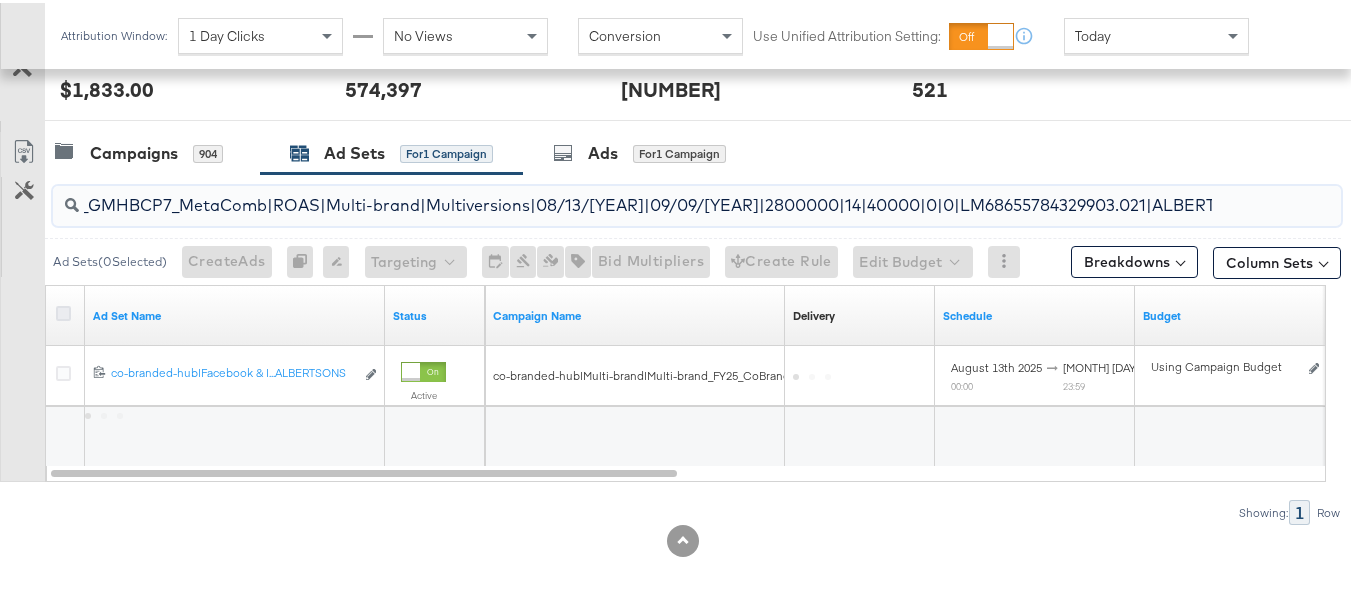 type on "co-branded-hub|Facebook & Instagram|Social Media|FBIG - Premium Carousel & Product Ad - Custom Shopper|CB_GMHBCP7_MetaComb|ROAS|Multi-brand|Multiversions|08/13/[YEAR]|09/09/[YEAR]|2800000|14|40000|0|0|LM68655784329903.021|ALBERTSONS" 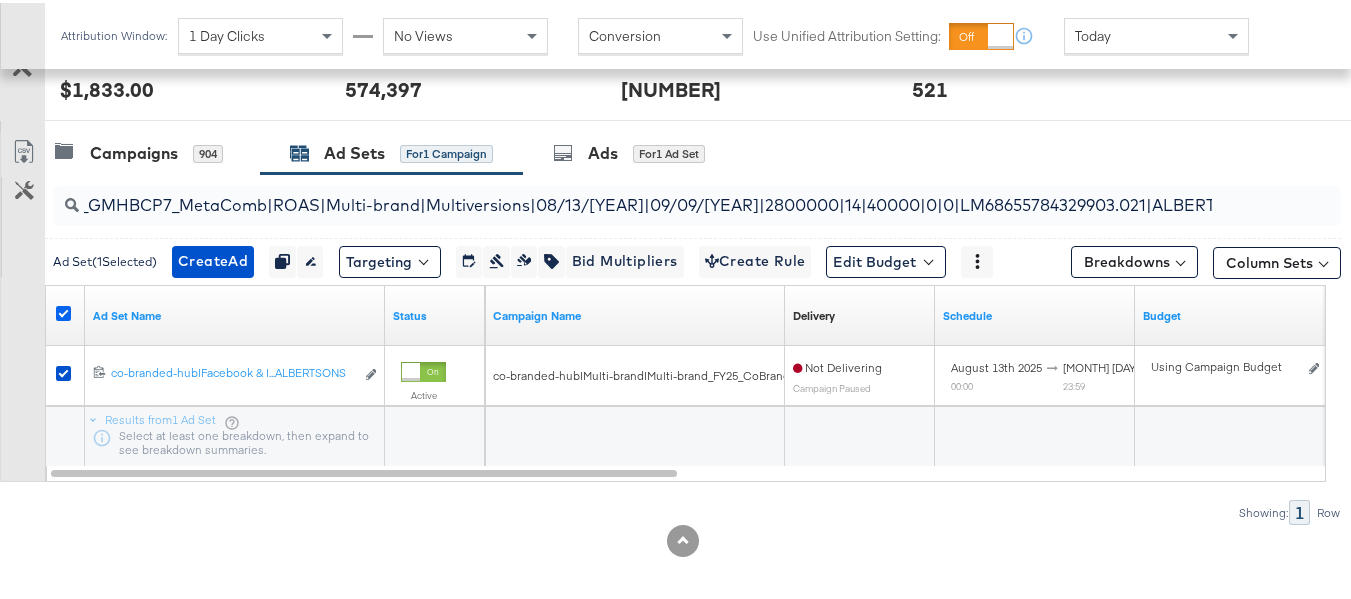 scroll, scrollTop: 0, scrollLeft: 0, axis: both 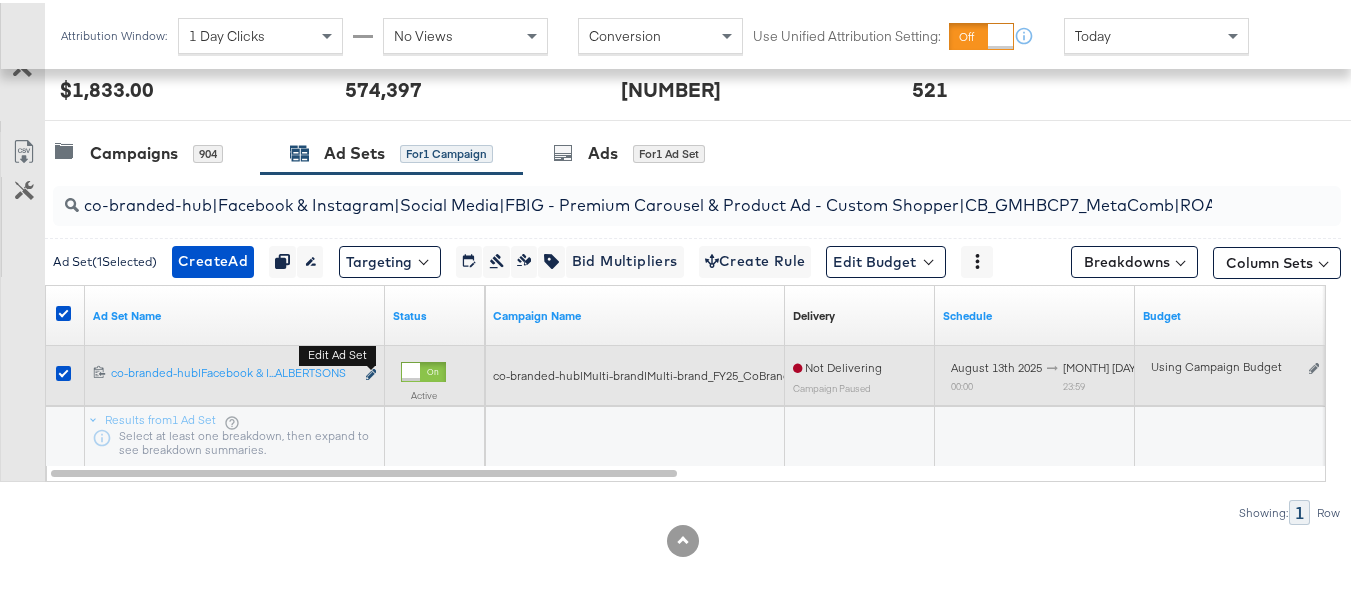click at bounding box center (371, 371) 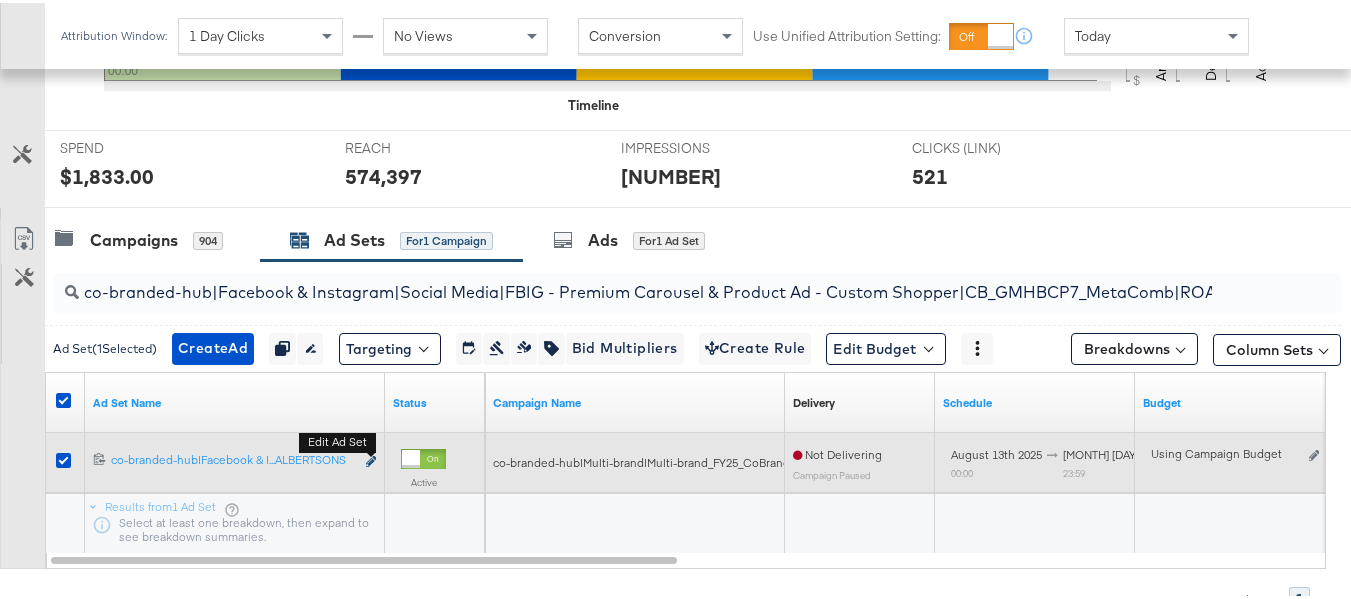 scroll, scrollTop: 1, scrollLeft: 0, axis: vertical 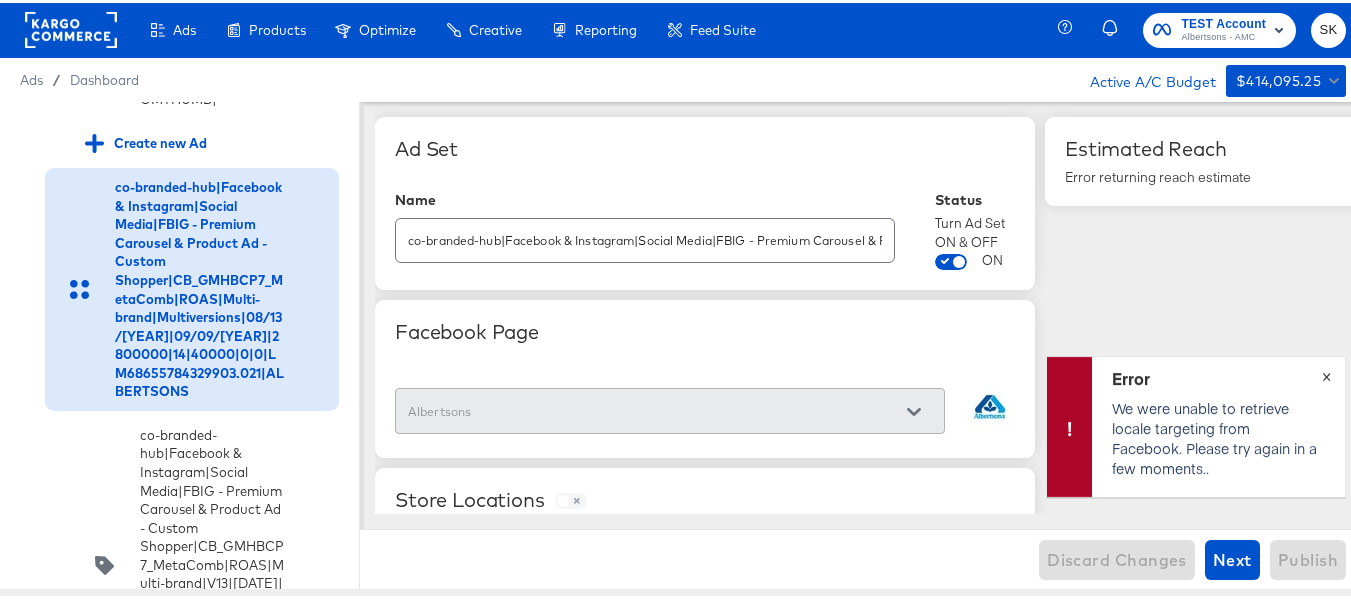 click on "×" at bounding box center (1326, 371) 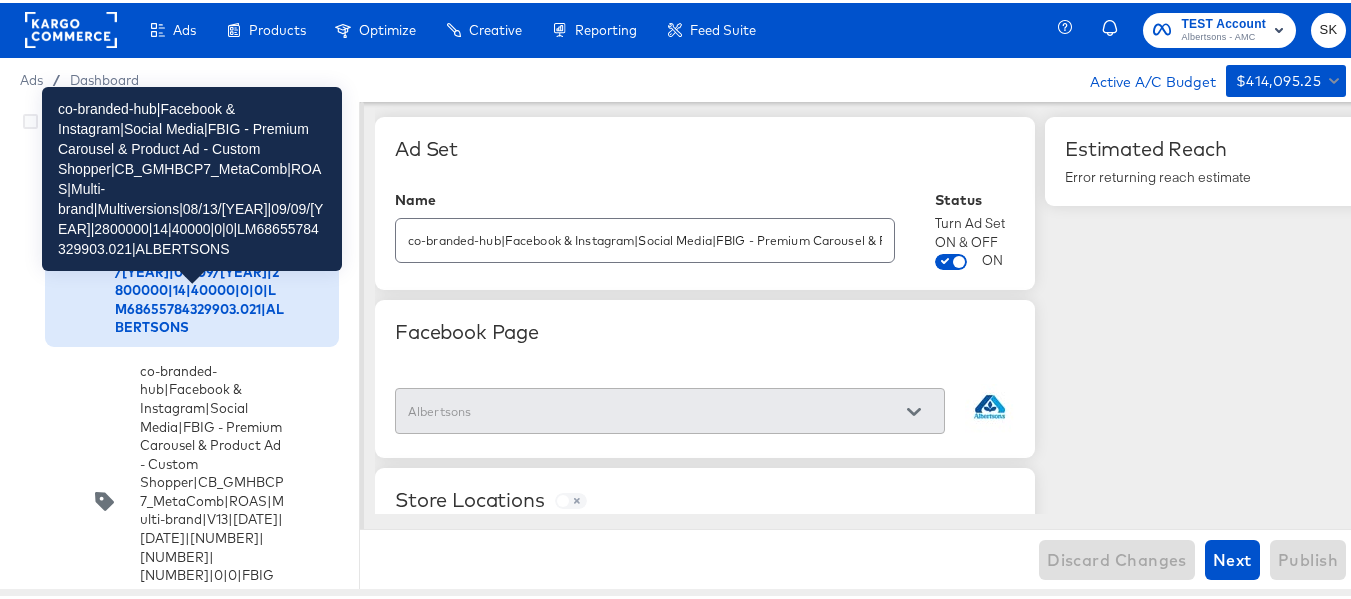 scroll, scrollTop: 1500, scrollLeft: 0, axis: vertical 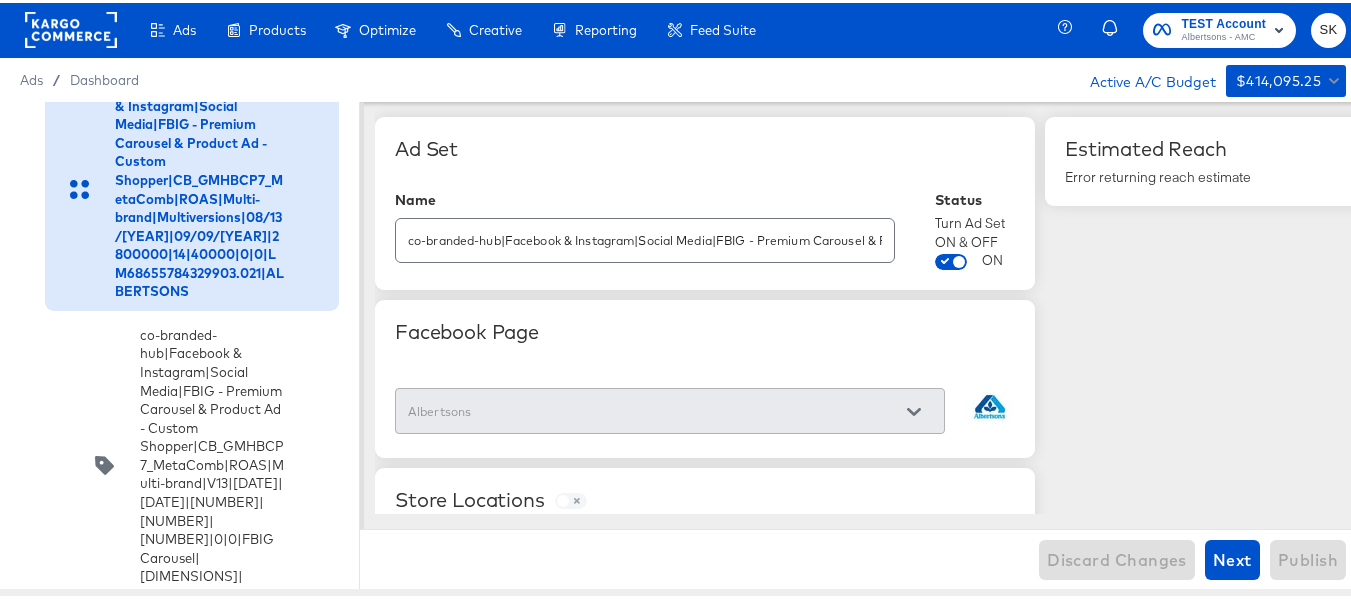 click 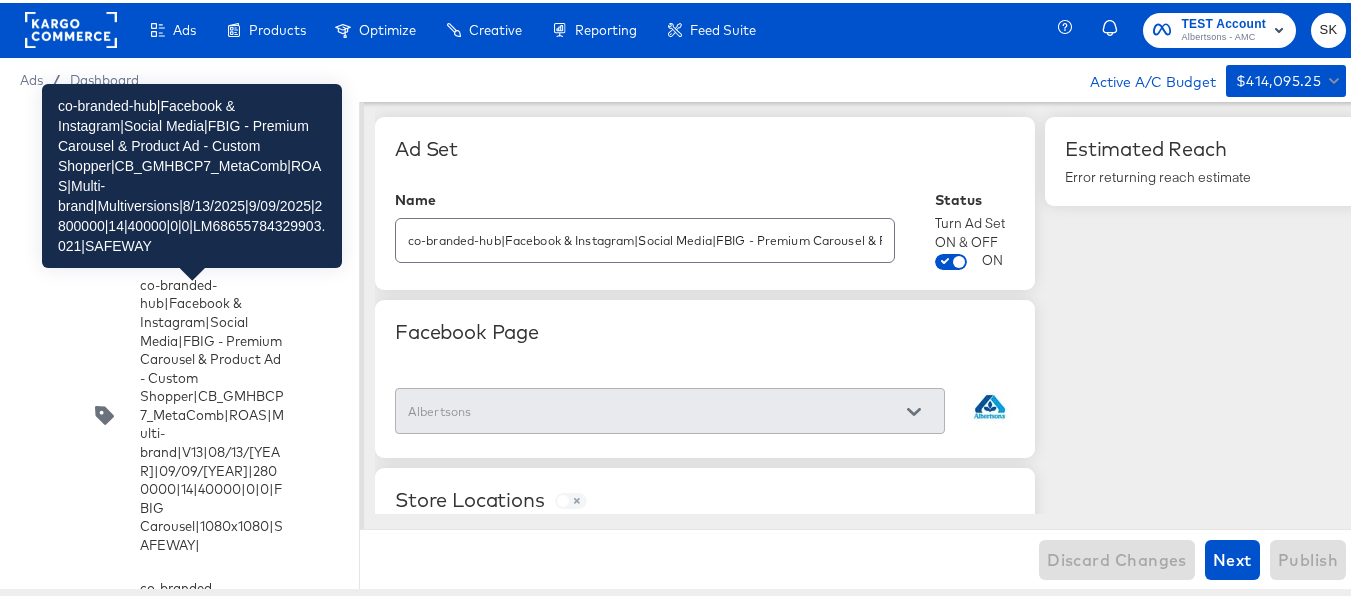 scroll, scrollTop: 3200, scrollLeft: 0, axis: vertical 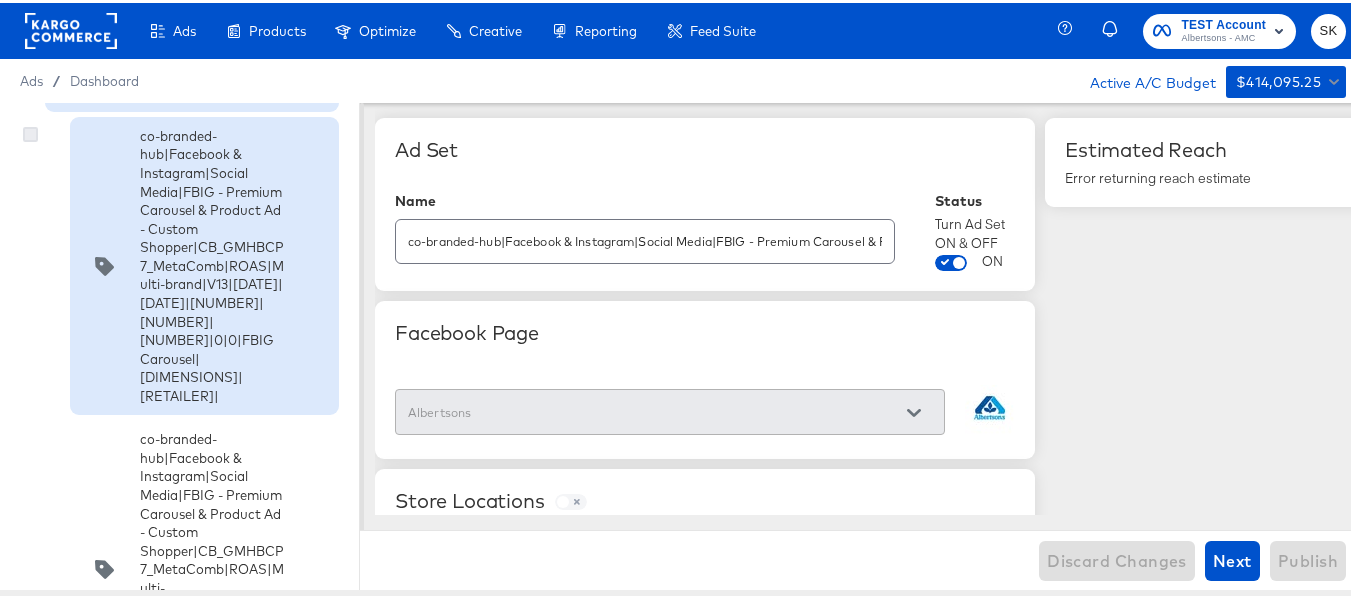 click at bounding box center [30, 131] 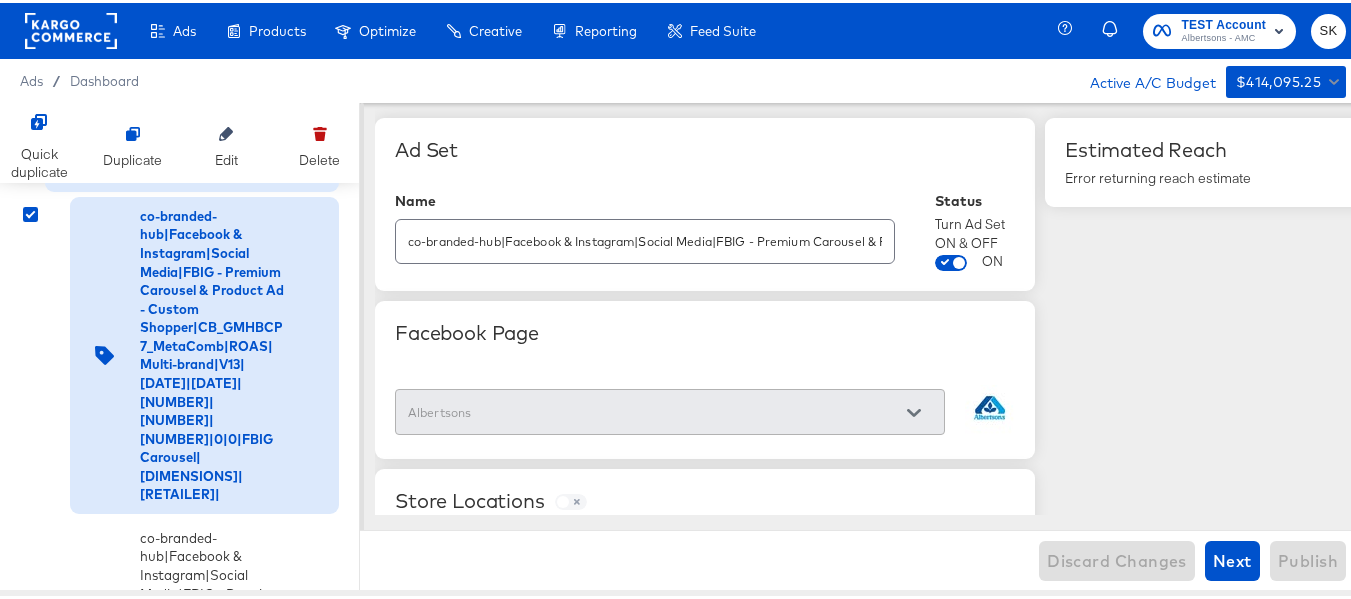 click on "co-branded-hub|Facebook & Instagram|Social Media|FBIG - Premium Carousel & Product Ad - Custom Shopper|CB_GMHBCP7_MetaComb|ROAS|Multi-brand|V13|[DATE]|[DATE]|[NUMBER]|[NUMBER]|[NUMBER]|0|0|FBIG Carousel|[DIMENSIONS]|[RETAILER]|" at bounding box center [184, 352] 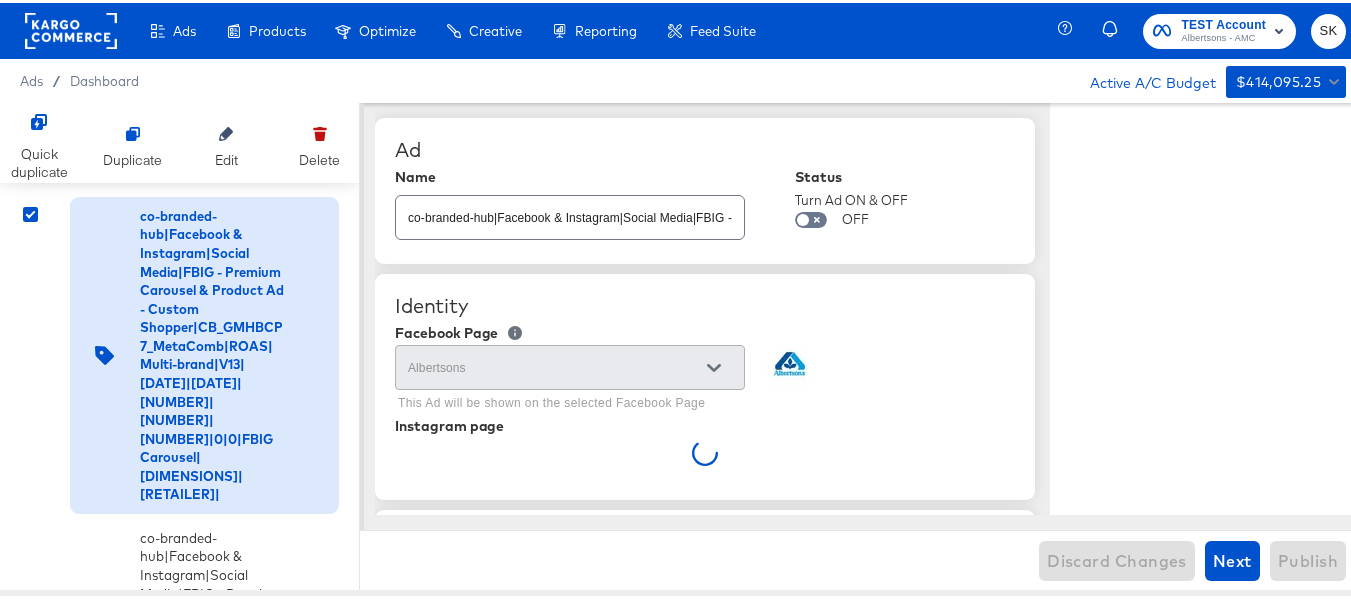 type on "x" 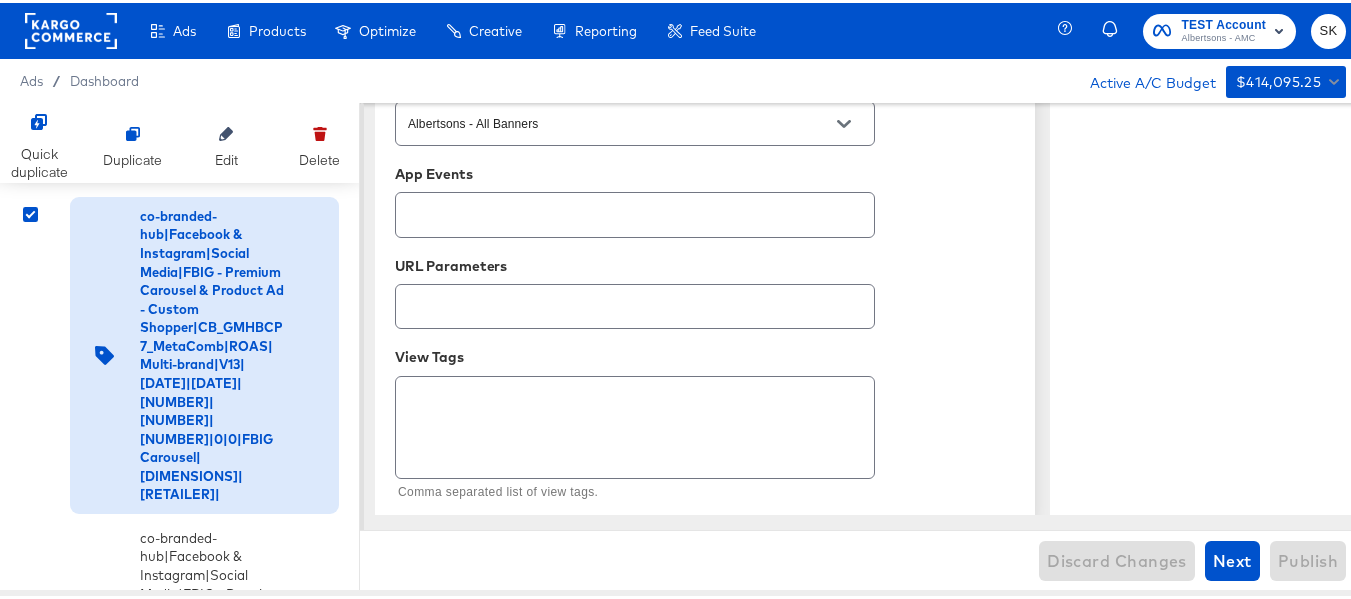 scroll, scrollTop: 3688, scrollLeft: 0, axis: vertical 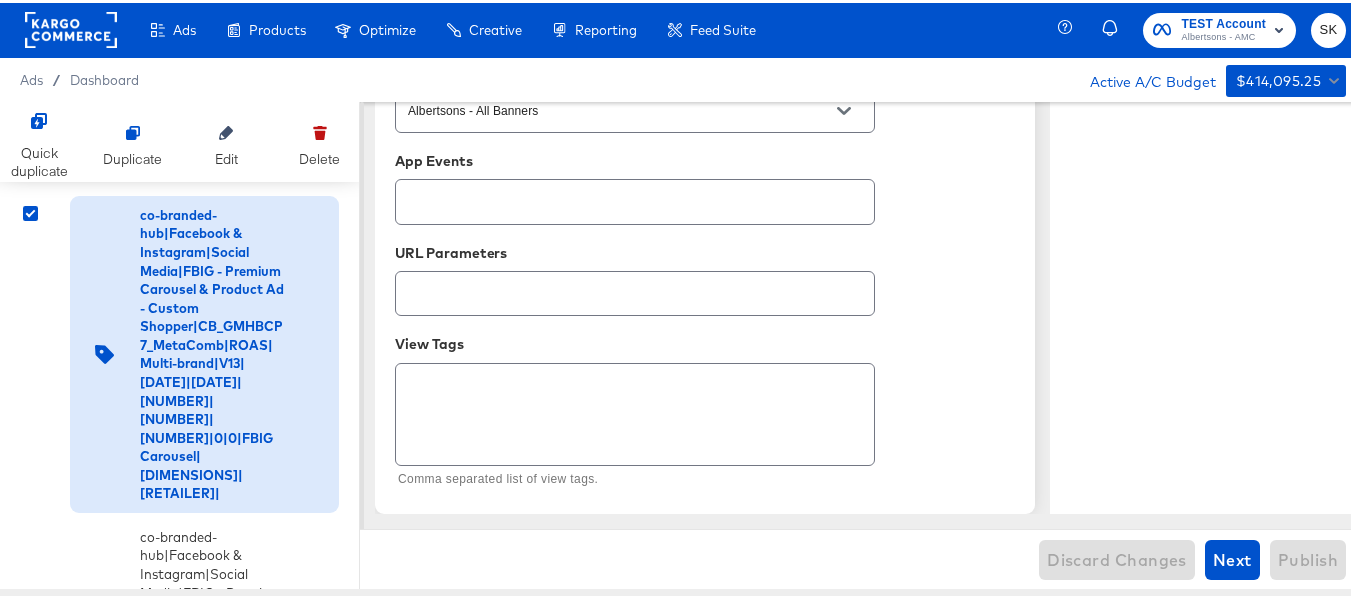 click 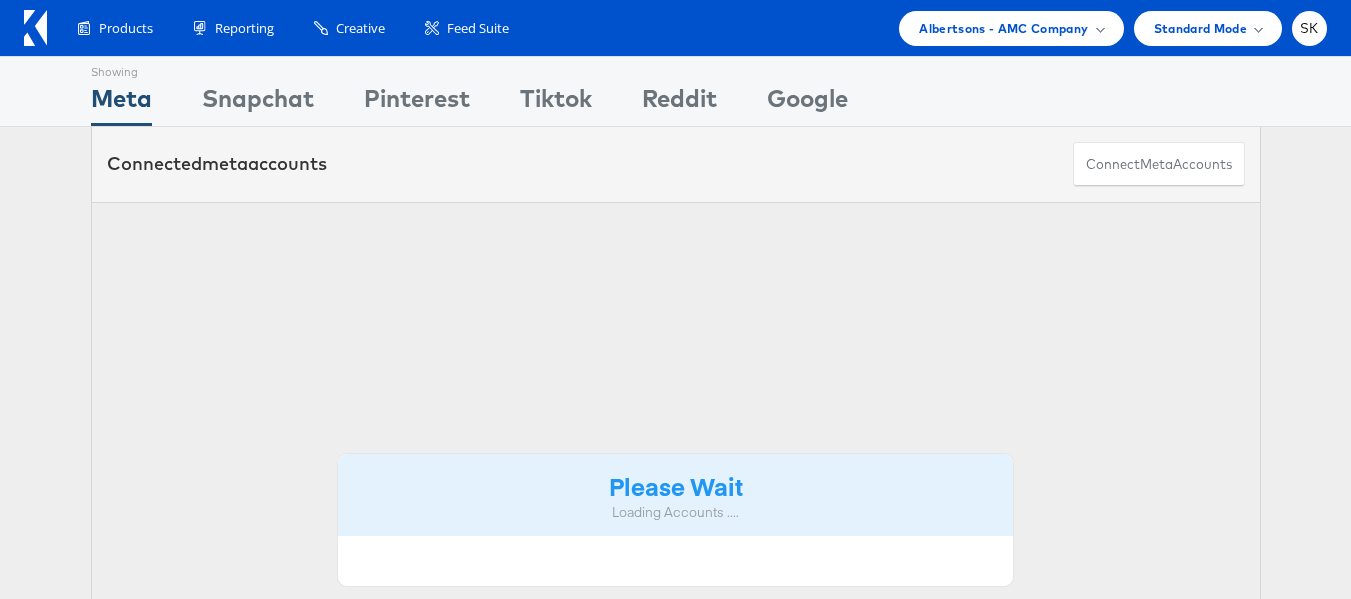 scroll, scrollTop: 0, scrollLeft: 0, axis: both 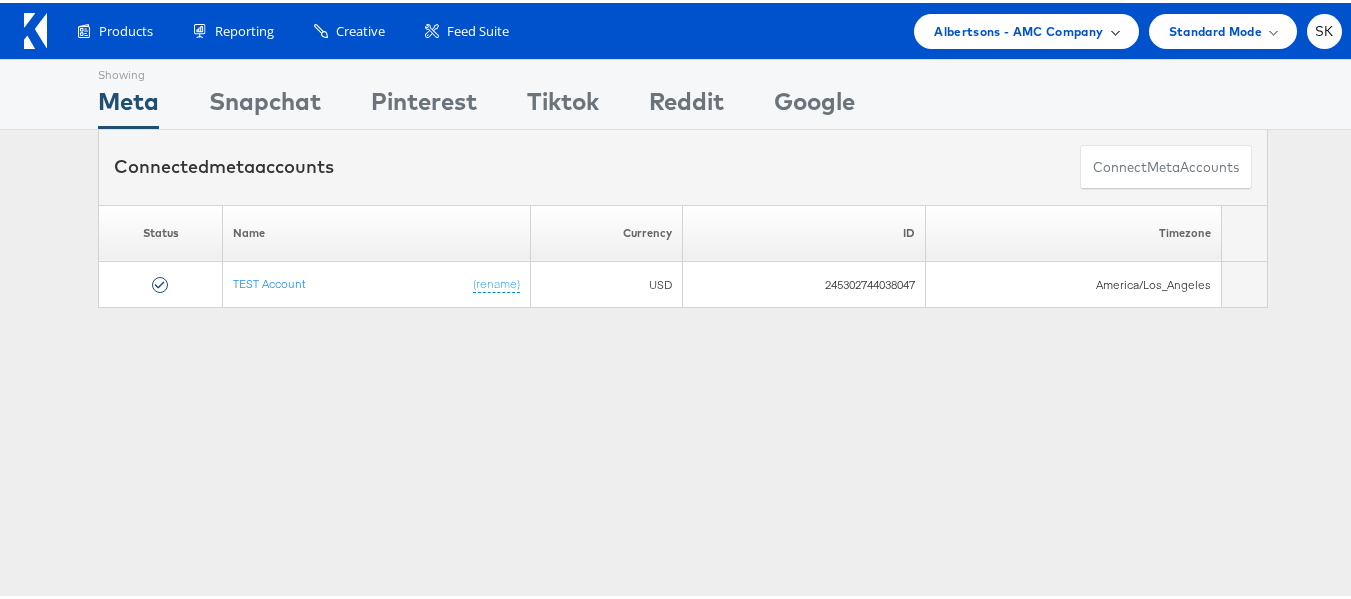 click on "Albertsons - AMC Company" at bounding box center [1018, 28] 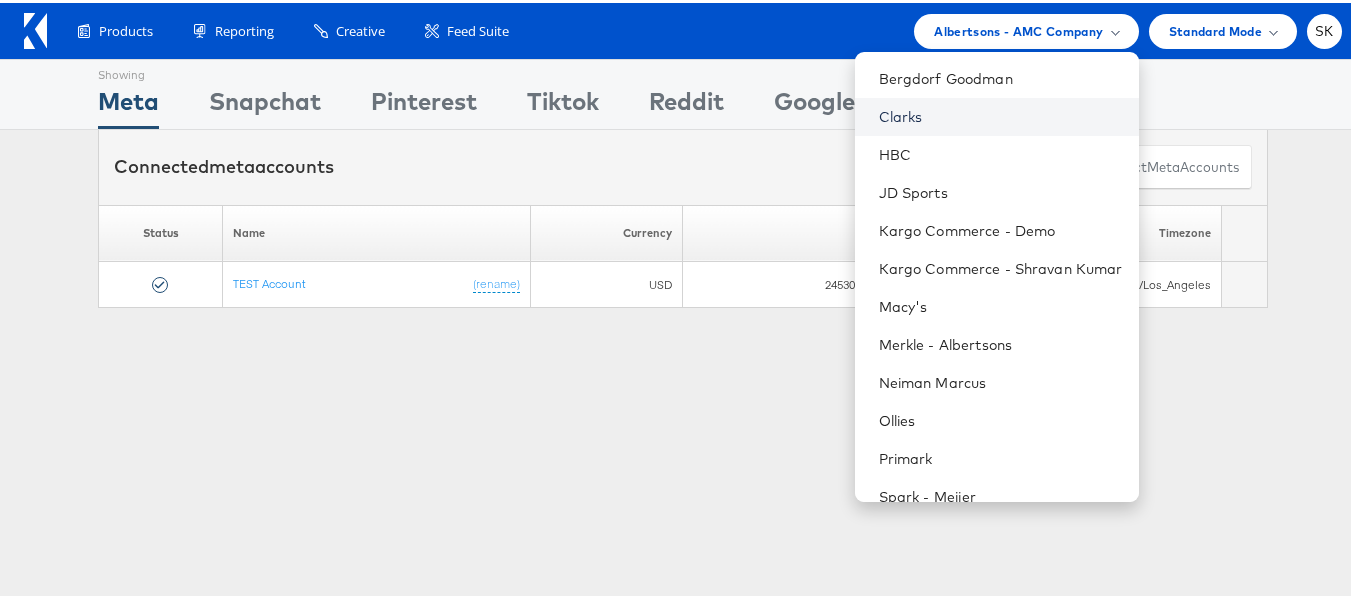 scroll, scrollTop: 286, scrollLeft: 0, axis: vertical 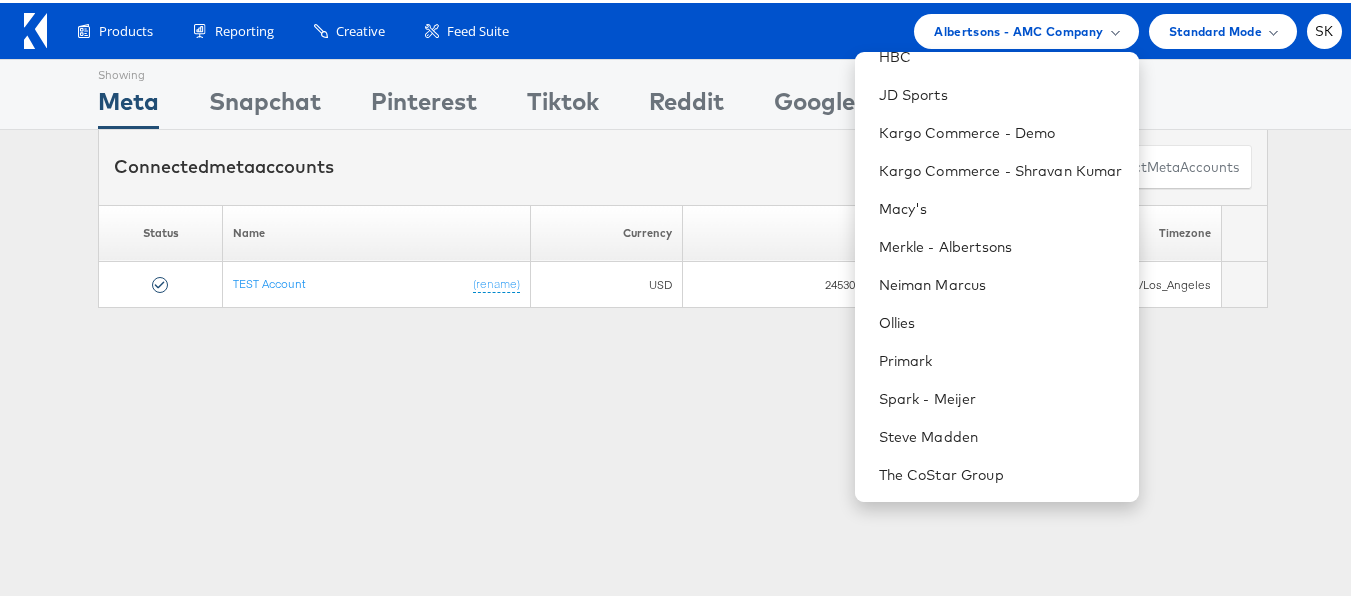 click on "Showing
Meta
Showing
Snapchat
Showing
Pinterest
Showing
Tiktok
Showing
Reddit
Showing
Google
Connected  meta  accounts
Connect  meta  Accounts
Please Wait
Loading Accounts ....
Status
Name
Currency
ID" at bounding box center [683, 556] 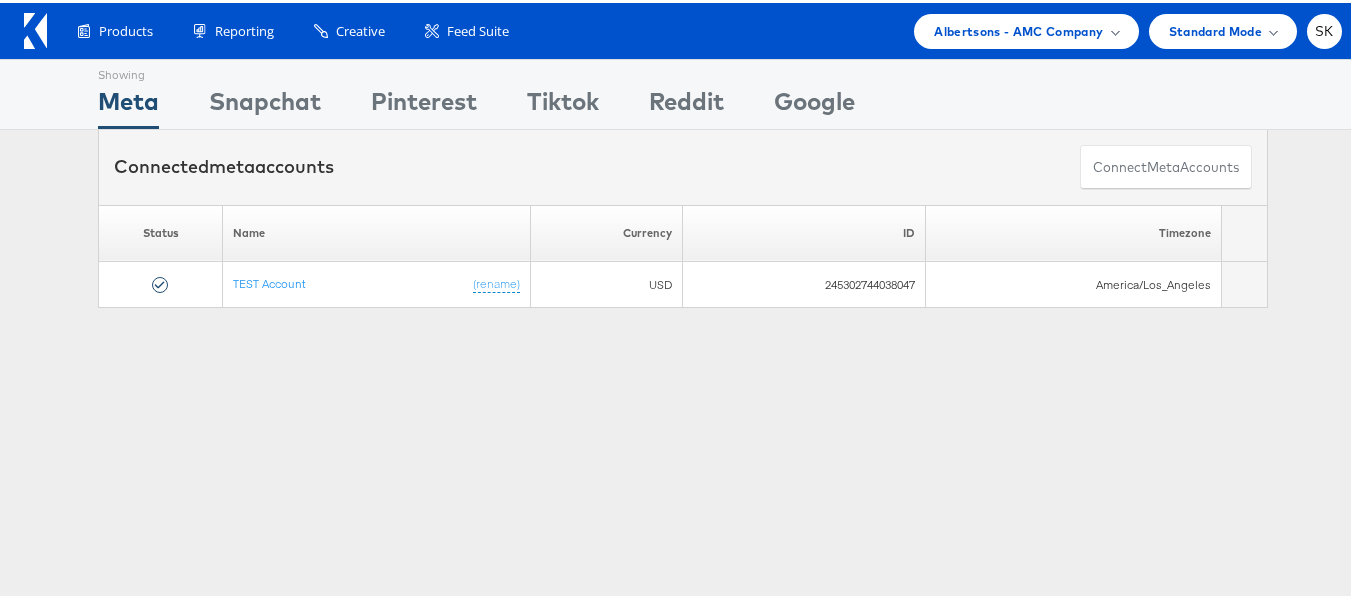 click on "Showing
Meta
Showing
Snapchat
Showing
Pinterest
Showing
Tiktok
Showing
Reddit
Showing
Google
Connected  meta  accounts
Connect  meta  Accounts
Please Wait
Loading Accounts ....
Status
Name
Currency
ID" at bounding box center (683, 556) 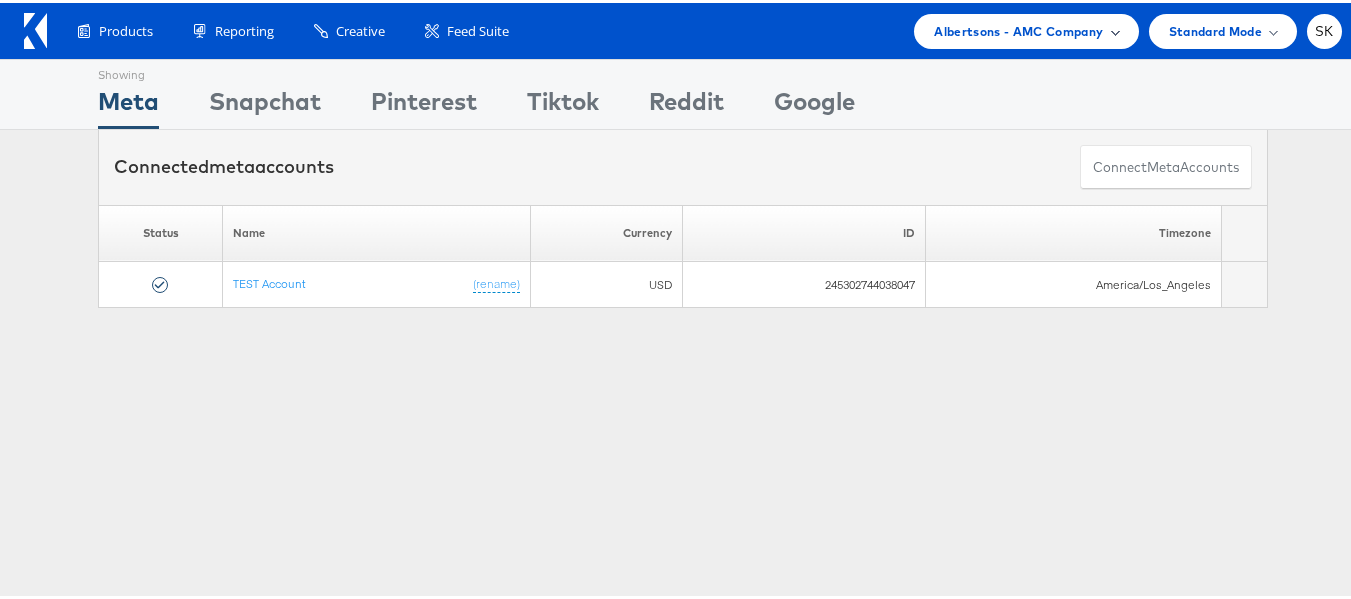 click on "Albertsons - AMC Company" at bounding box center (1018, 28) 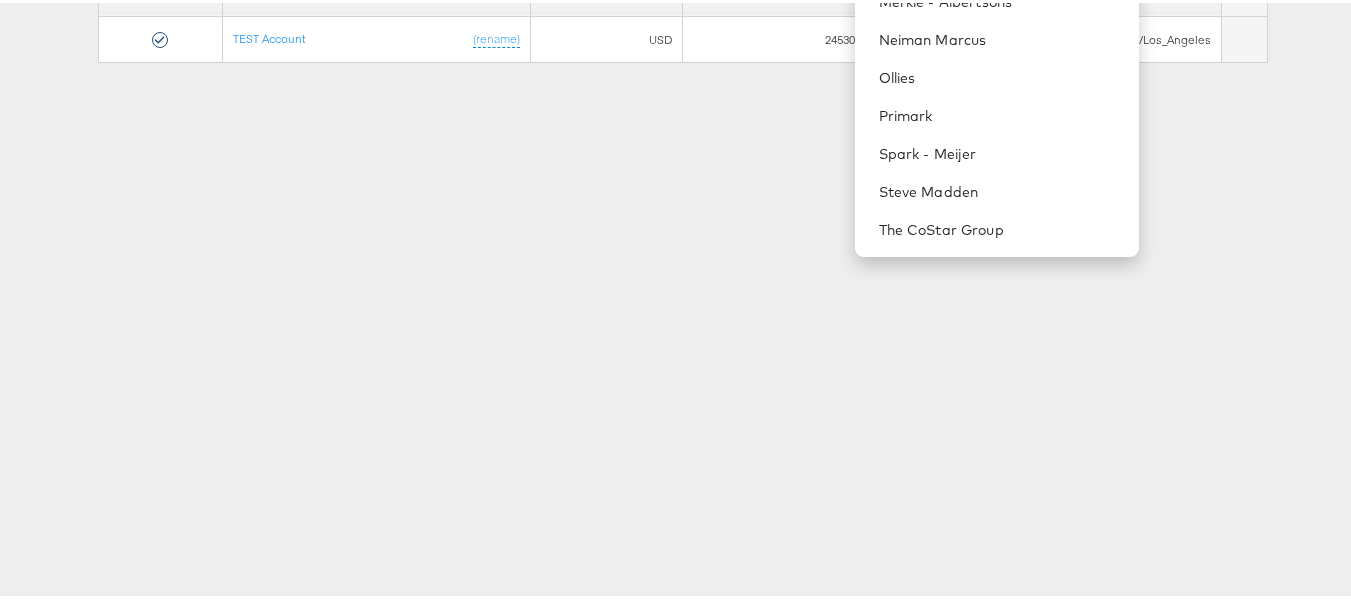 scroll, scrollTop: 0, scrollLeft: 0, axis: both 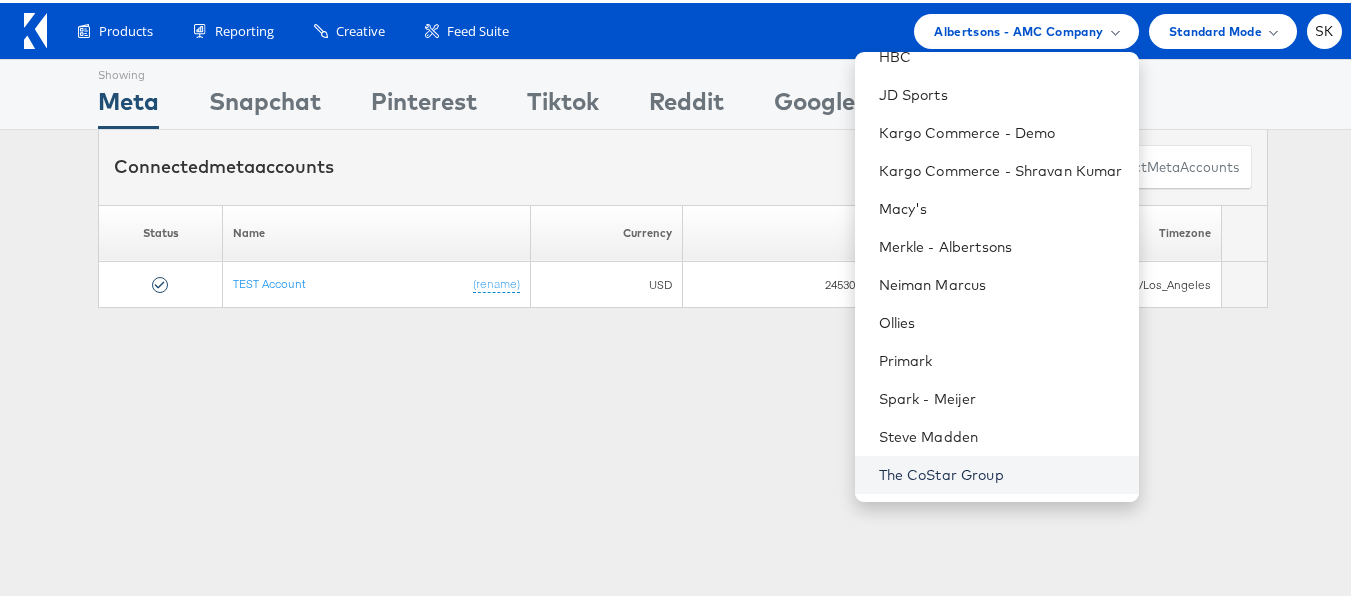 click on "The CoStar Group" at bounding box center [1001, 472] 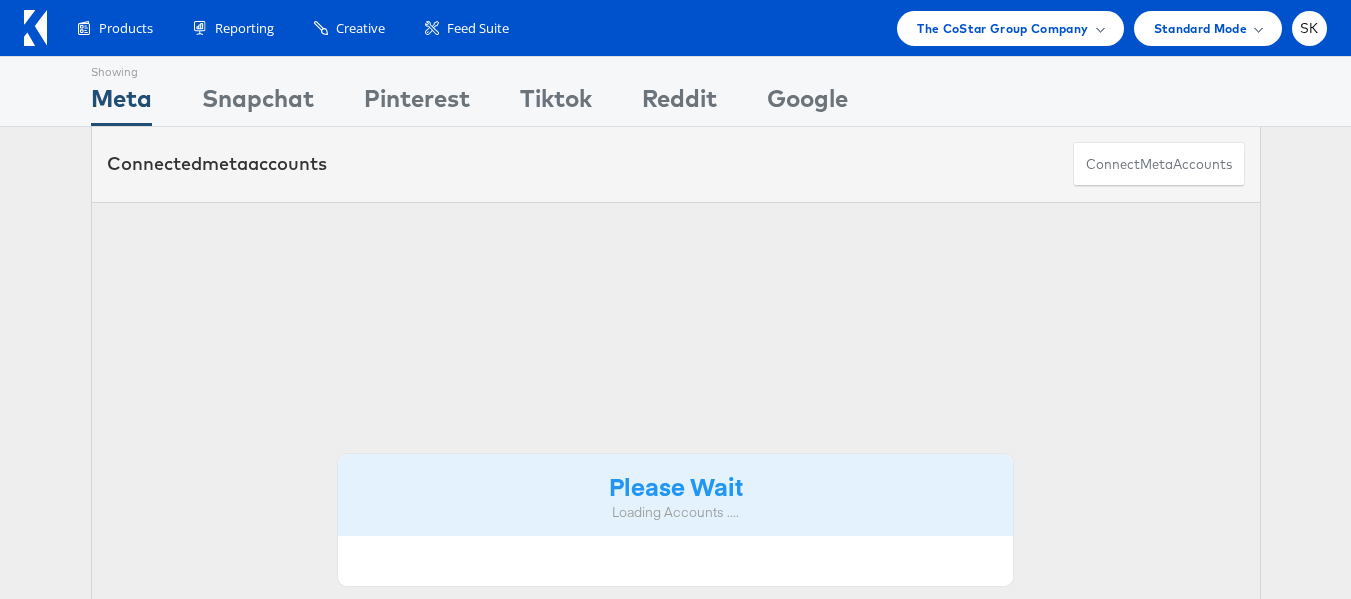 scroll, scrollTop: 0, scrollLeft: 0, axis: both 